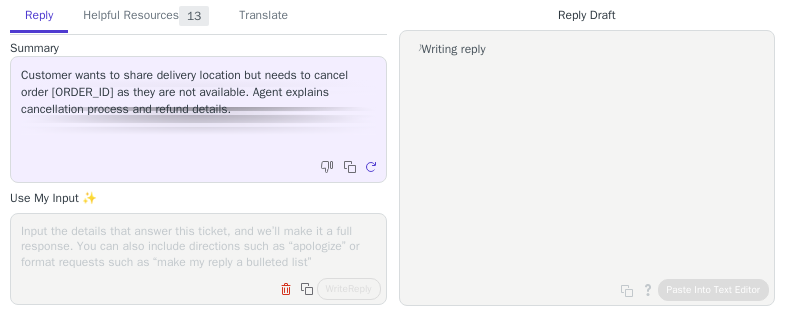 scroll, scrollTop: 0, scrollLeft: 0, axis: both 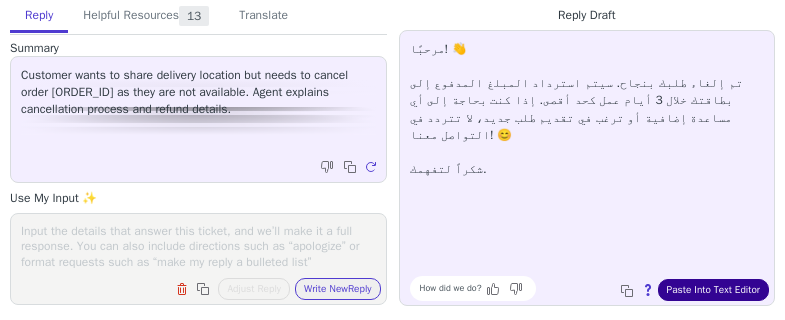 click on "Paste Into Text Editor" at bounding box center (713, 290) 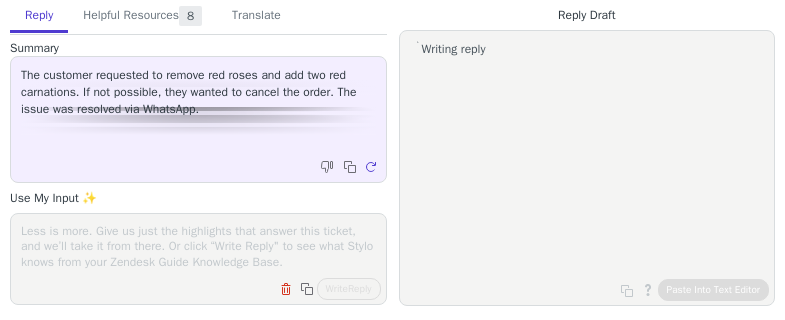 scroll, scrollTop: 0, scrollLeft: 0, axis: both 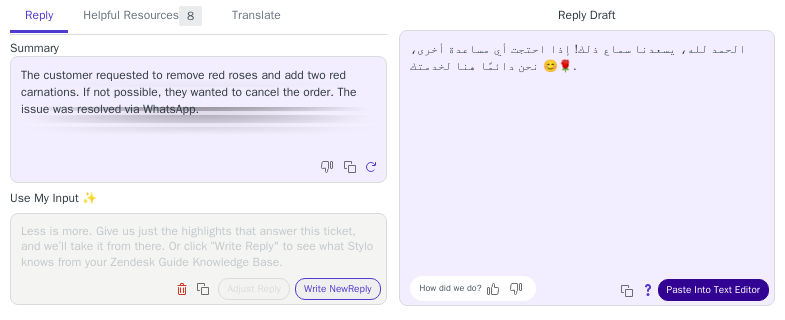 click on "Paste Into Text Editor" at bounding box center (713, 290) 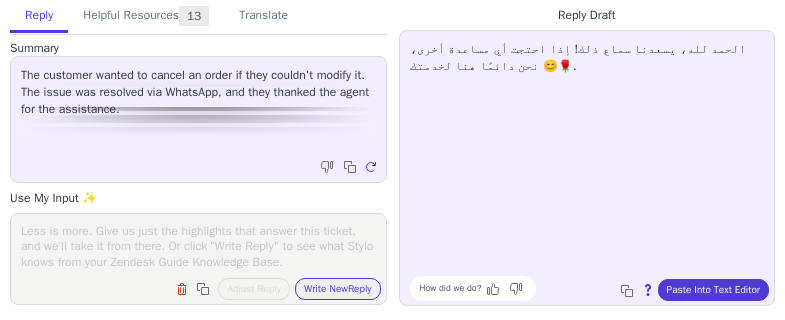 click at bounding box center (198, 246) 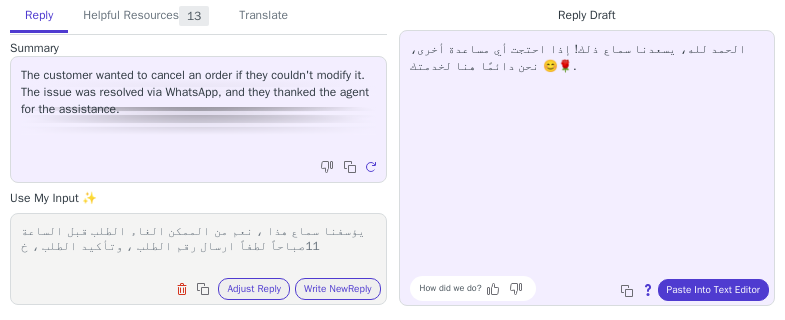 drag, startPoint x: 28, startPoint y: 252, endPoint x: 12, endPoint y: 252, distance: 16 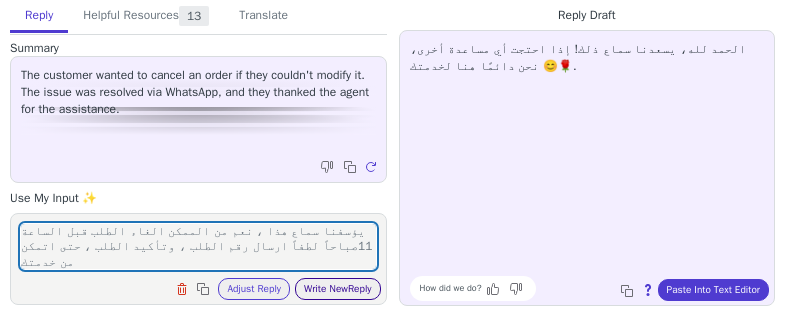 click on "Write New  Reply" at bounding box center (338, 289) 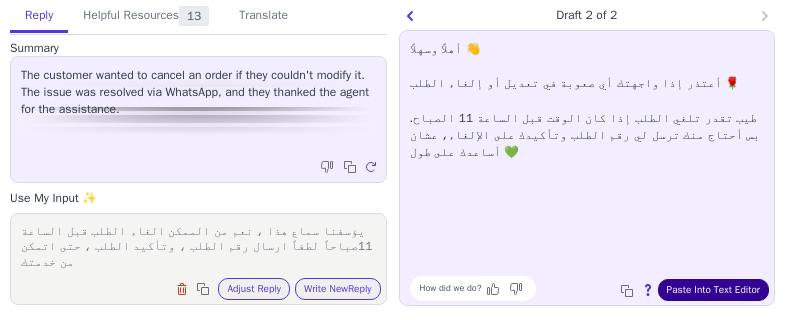 click on "Paste Into Text Editor" at bounding box center (713, 290) 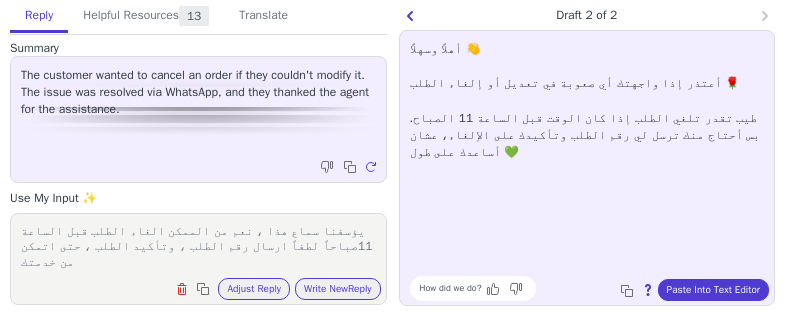 click on "يؤسفنا سماع هذا ، نعم من الممكن الغاء الطلب قبل الساعة 11صباحاً لطفاً ارسال رقم الطلب ، وتأكيد الطلب ، حتى اتمكن من خدمتك" at bounding box center (198, 246) 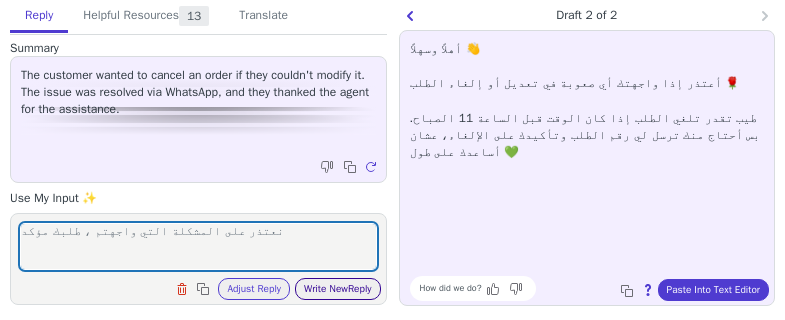 click on "Write New  Reply" at bounding box center (338, 289) 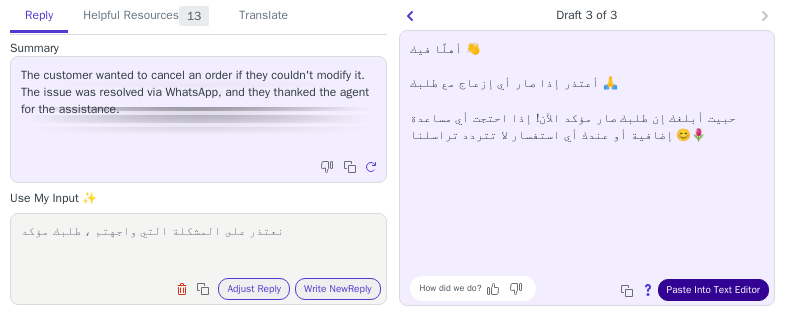 click on "Paste Into Text Editor" at bounding box center (713, 290) 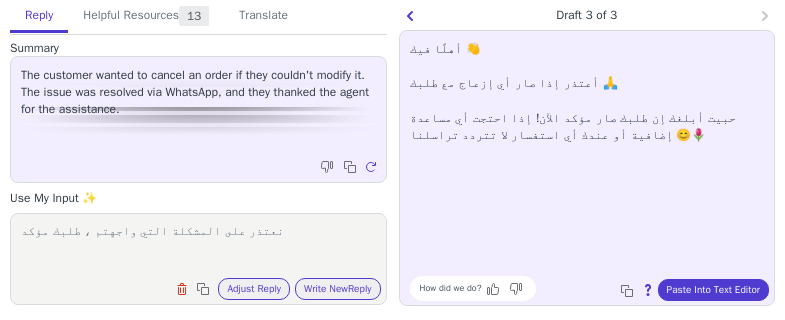 click on "نعتذر على المشكلة التي واجهتم ، طلبك مؤكد" at bounding box center [198, 246] 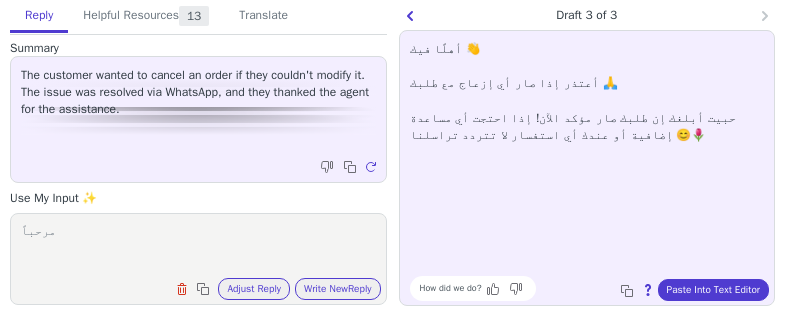 scroll, scrollTop: 1, scrollLeft: 0, axis: vertical 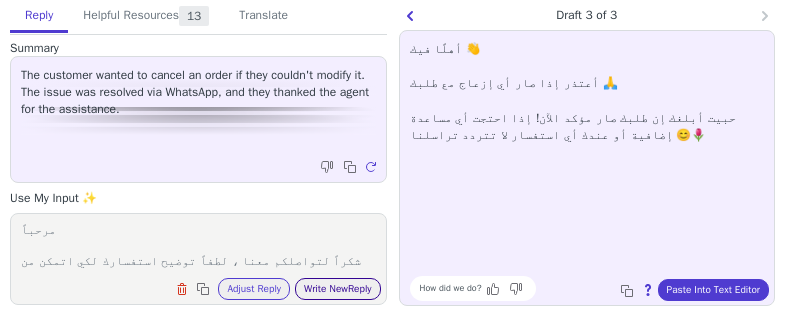 type on "مرحباً
شكراً لتواصلكم معنا ، لطفاً توضيح استفسارك لكي اتمكن من خدمتك" 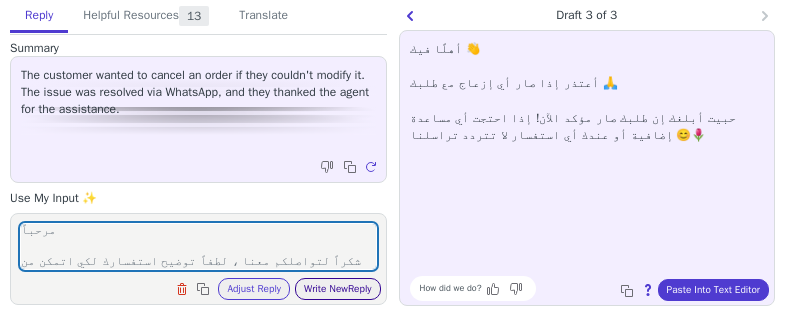click on "Write New  Reply" at bounding box center [338, 289] 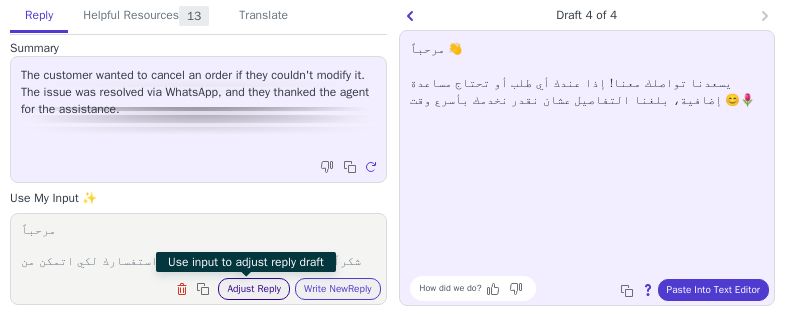 click on "Adjust Reply" at bounding box center (254, 289) 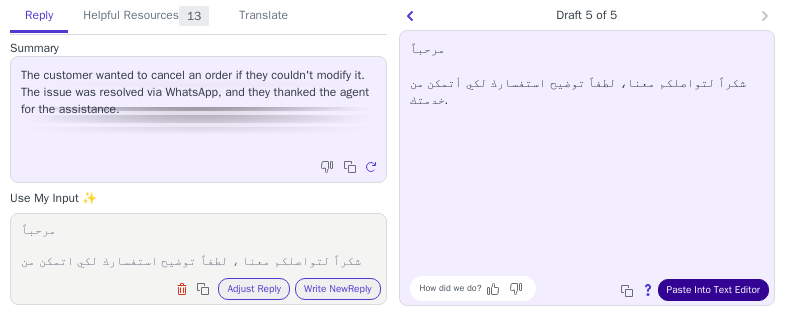 click on "Paste Into Text Editor" at bounding box center (713, 290) 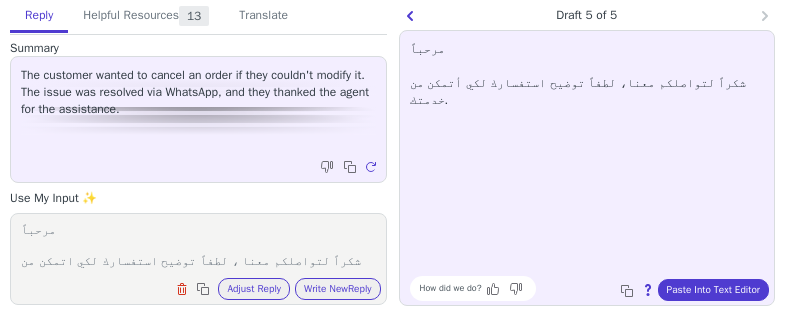 drag, startPoint x: 13, startPoint y: 229, endPoint x: 385, endPoint y: 261, distance: 373.3738 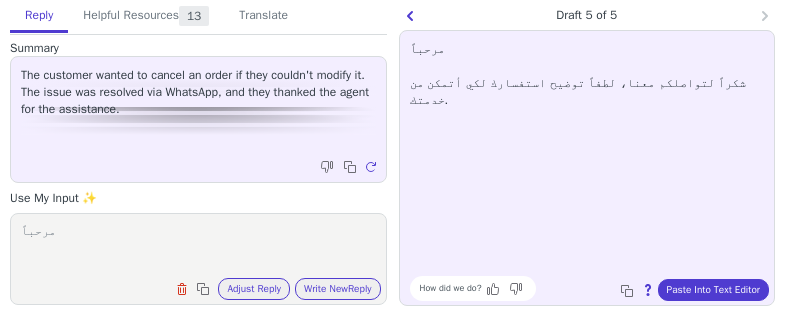 click on "مرحباً" at bounding box center [198, 246] 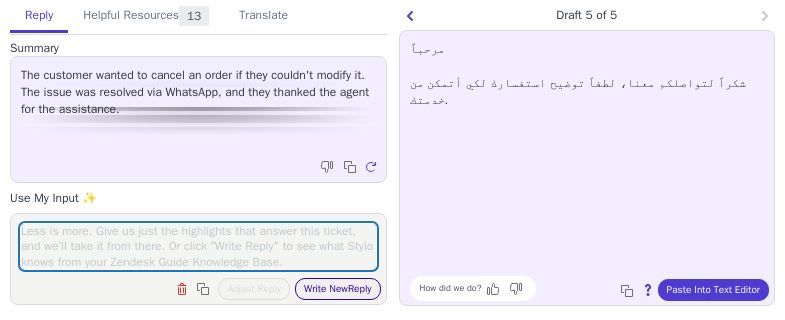 click on "Write New  Reply" at bounding box center (338, 289) 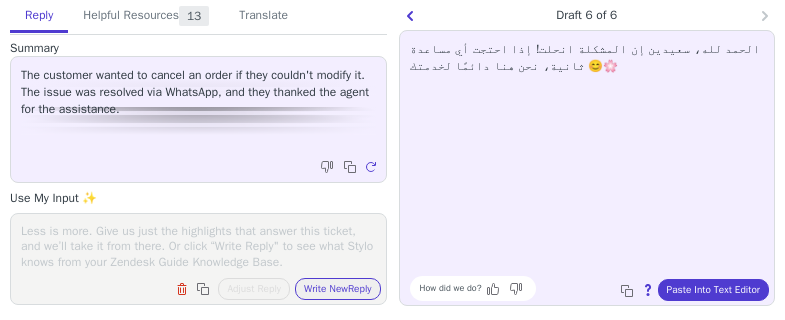 click at bounding box center [198, 246] 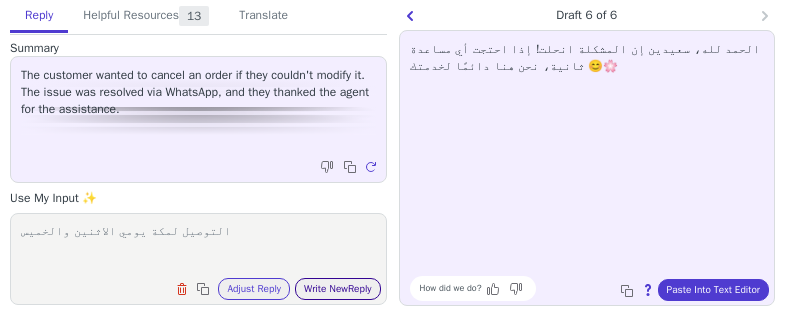 click on "Write New  Reply" at bounding box center [338, 289] 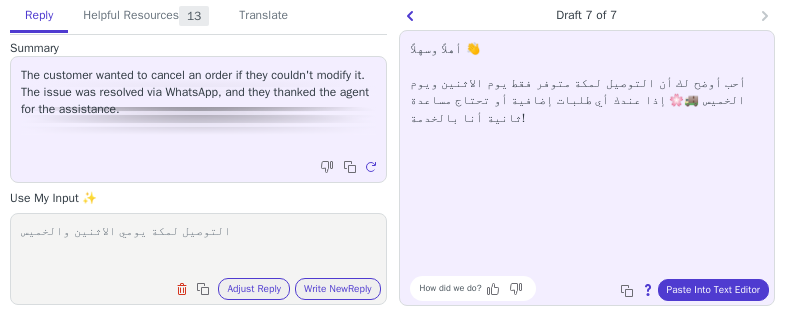 click on "التوصيل لمكة يومي الاثنين والخميس  Clear field Copy to clipboard Adjust Reply Use input to adjust reply draft Write New  Reply" at bounding box center [198, 259] 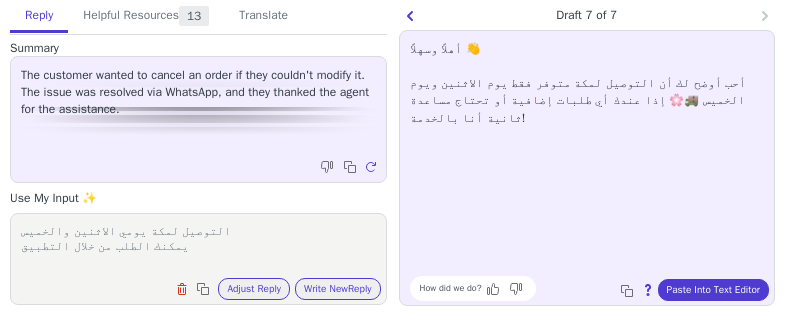 scroll, scrollTop: 32, scrollLeft: 0, axis: vertical 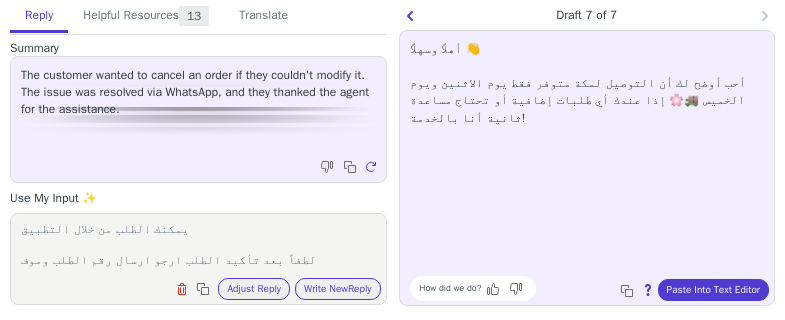 drag, startPoint x: 32, startPoint y: 260, endPoint x: 0, endPoint y: 269, distance: 33.24154 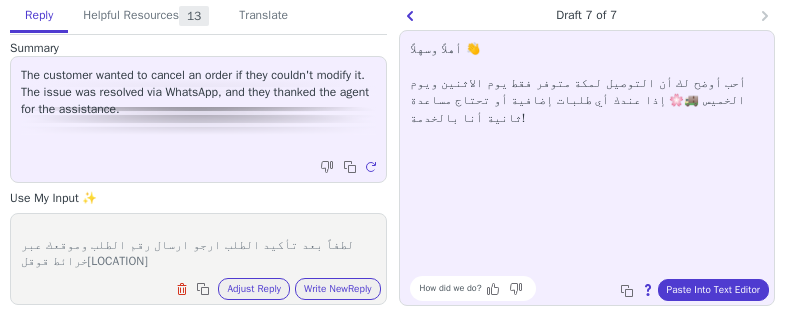 scroll, scrollTop: 48, scrollLeft: 0, axis: vertical 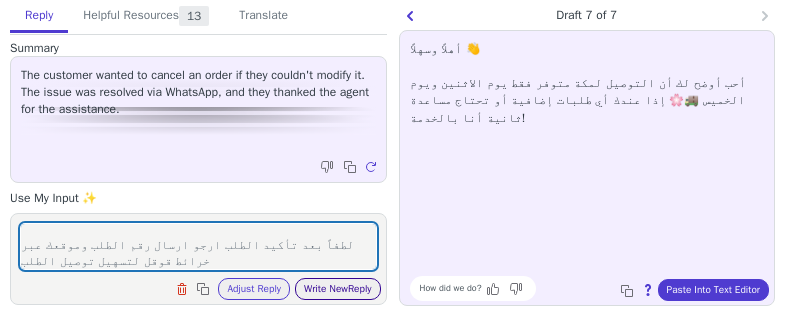 click on "Write New  Reply" at bounding box center [338, 289] 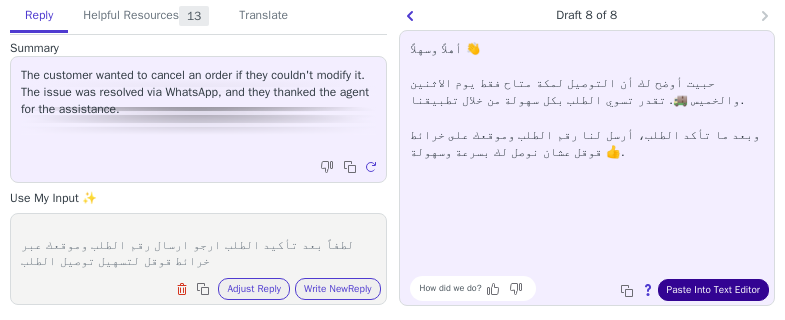 click on "Paste Into Text Editor" at bounding box center [713, 290] 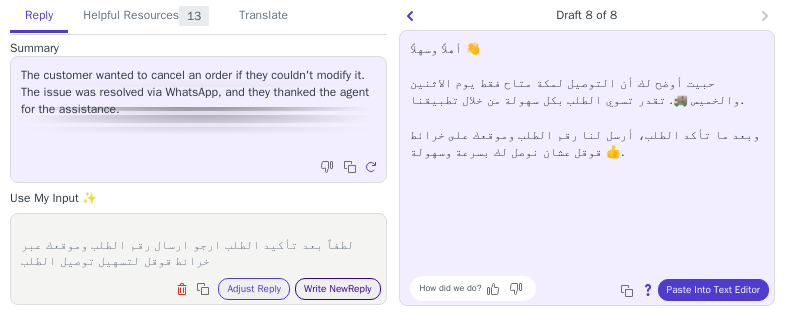 click on "Write New  Reply" at bounding box center [338, 289] 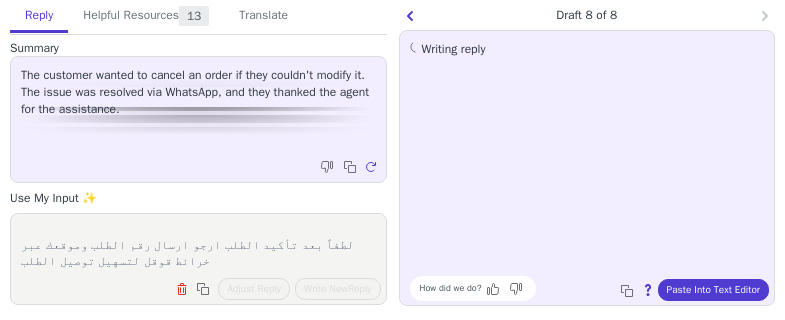 click on "التوصيل لمكة يومي الاثنين والخميس
يمكنك الطلب من خلال التطبيق
لطفاً بعد تأكيد الطلب ارجو ارسال رقم الطلب وموقعك عبر خرائط قوقل لتسهيل توصيل الطلب" at bounding box center [198, 246] 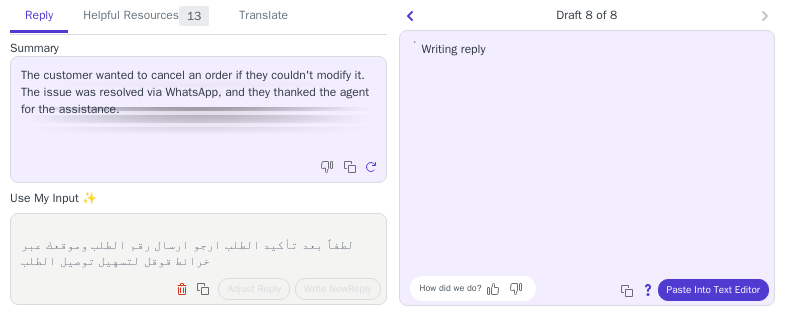 click on "التوصيل لمكة يومي الاثنين والخميس
يمكنك الطلب من خلال التطبيق
لطفاً بعد تأكيد الطلب ارجو ارسال رقم الطلب وموقعك عبر خرائط قوقل لتسهيل توصيل الطلب" at bounding box center [198, 246] 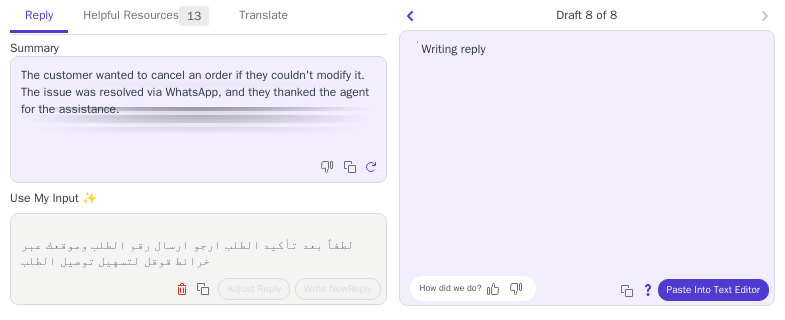 click on "التوصيل لمكة يومي الاثنين والخميس
يمكنك الطلب من خلال التطبيق
لطفاً بعد تأكيد الطلب ارجو ارسال رقم الطلب وموقعك عبر خرائط قوقل لتسهيل توصيل الطلب" at bounding box center [198, 246] 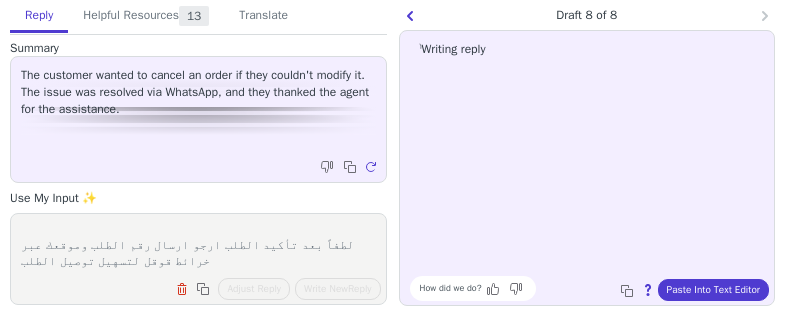 click on "التوصيل لمكة يومي الاثنين والخميس
يمكنك الطلب من خلال التطبيق
لطفاً بعد تأكيد الطلب ارجو ارسال رقم الطلب وموقعك عبر خرائط قوقل لتسهيل توصيل الطلب" at bounding box center (198, 246) 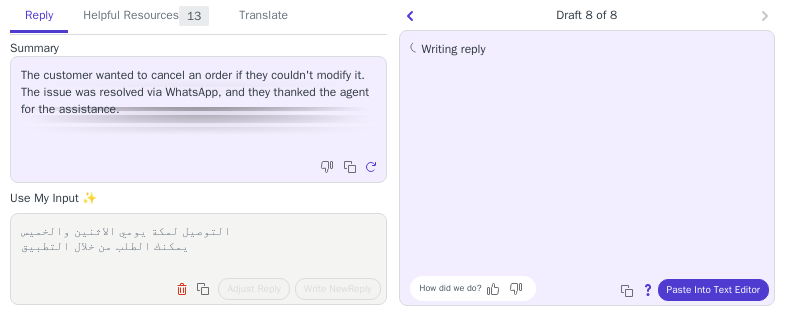 scroll, scrollTop: 32, scrollLeft: 0, axis: vertical 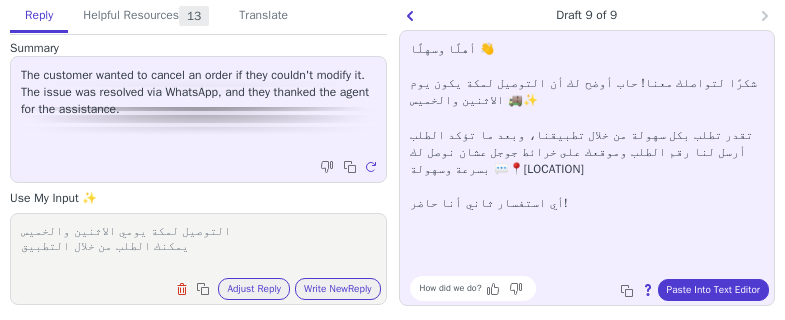 click on "التوصيل لمكة يومي الاثنين والخميس
يمكنك الطلب من خلال التطبيق" at bounding box center (198, 246) 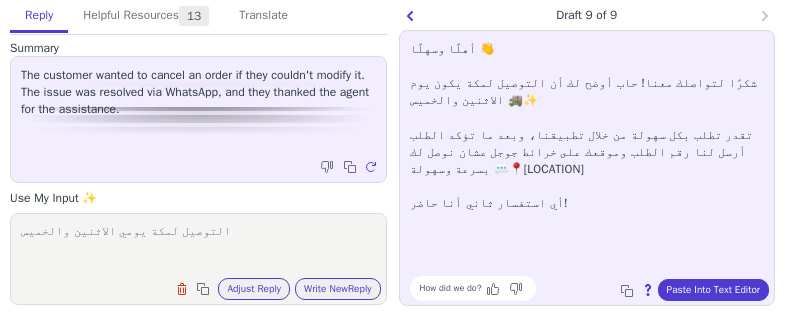 scroll, scrollTop: 1, scrollLeft: 0, axis: vertical 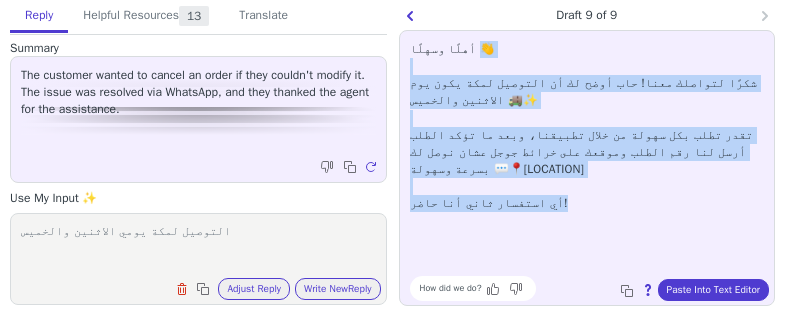 drag, startPoint x: 537, startPoint y: 200, endPoint x: 469, endPoint y: 44, distance: 170.17638 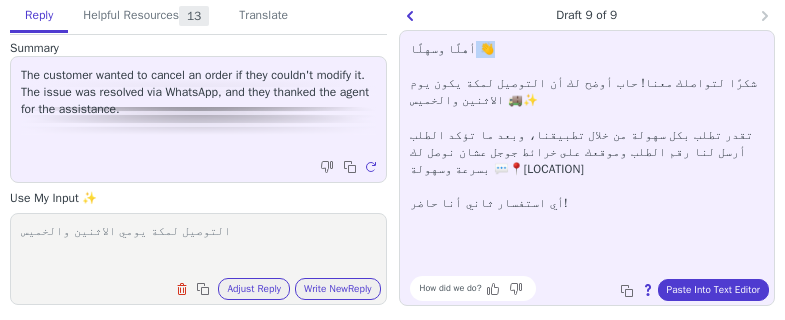 click on "أهلًا وسهلًا 👋 شكرًا لتواصلك معنا! حاب أوضح لك أن التوصيل لمكة يكون يوم الاثنين والخميس 🚚✨ تقدر تطلب بكل سهولة من خلال تطبيقنا، وبعد ما تؤكد الطلب أرسل لنا رقم الطلب وموقعك على خرائط جوجل عشان نوصل لك بسرعة وسهولة 💬📍 أي استفسار ثاني أنا حاضر!" at bounding box center (587, 126) 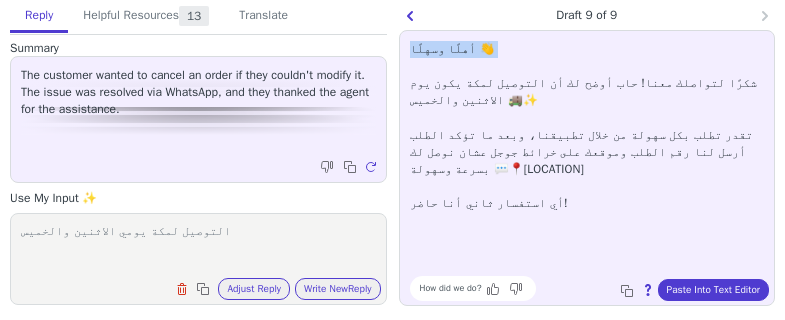 click on "أهلًا وسهلًا 👋 شكرًا لتواصلك معنا! حاب أوضح لك أن التوصيل لمكة يكون يوم الاثنين والخميس 🚚✨ تقدر تطلب بكل سهولة من خلال تطبيقنا، وبعد ما تؤكد الطلب أرسل لنا رقم الطلب وموقعك على خرائط جوجل عشان نوصل لك بسرعة وسهولة 💬📍 أي استفسار ثاني أنا حاضر!" at bounding box center (587, 126) 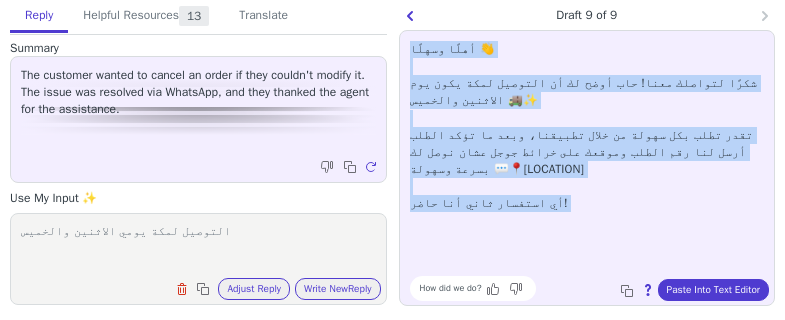 drag, startPoint x: 469, startPoint y: 44, endPoint x: 502, endPoint y: 230, distance: 188.90474 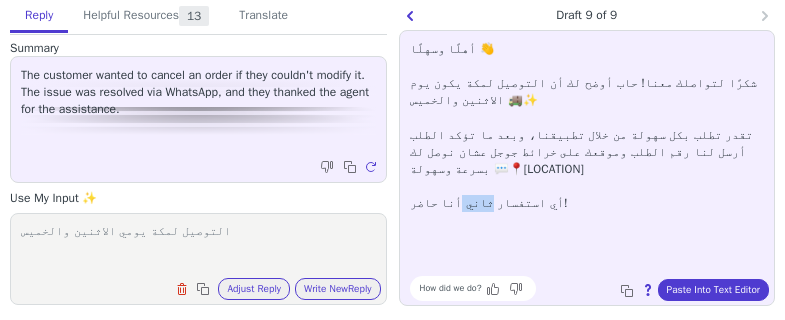 click on "أهلًا وسهلًا 👋 شكرًا لتواصلك معنا! حاب أوضح لك أن التوصيل لمكة يكون يوم الاثنين والخميس 🚚✨ تقدر تطلب بكل سهولة من خلال تطبيقنا، وبعد ما تؤكد الطلب أرسل لنا رقم الطلب وموقعك على خرائط جوجل عشان نوصل لك بسرعة وسهولة 💬📍 أي استفسار ثاني أنا حاضر!" at bounding box center [587, 126] 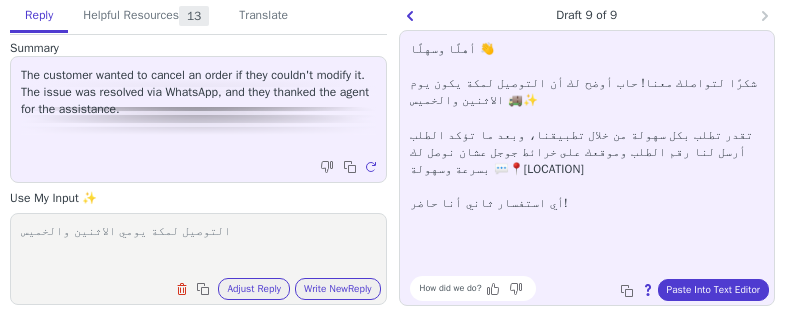 click on "التوصيل لمكة يومي الاثنين والخميس" at bounding box center [198, 246] 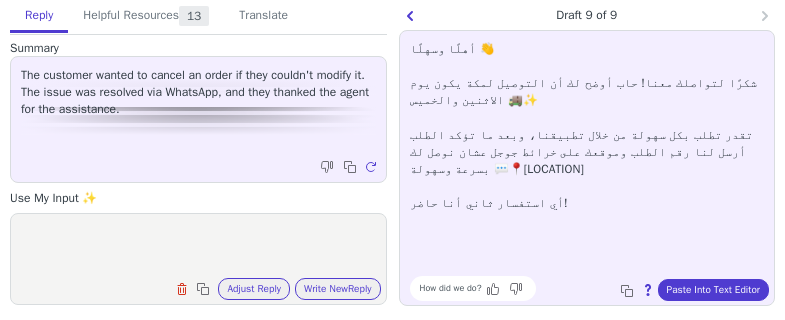 scroll, scrollTop: 0, scrollLeft: 0, axis: both 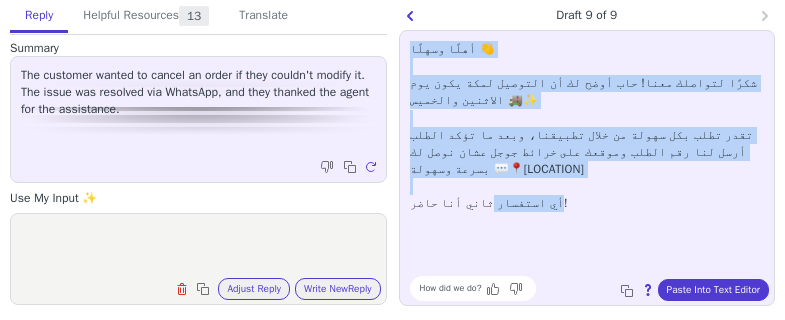 drag, startPoint x: 478, startPoint y: 208, endPoint x: 499, endPoint y: 58, distance: 151.46286 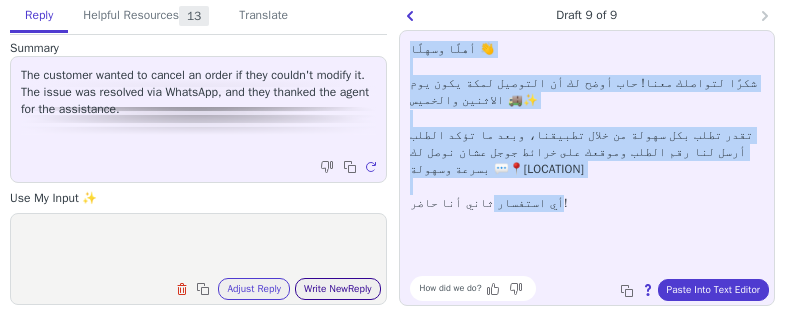click on "Write New  Reply" at bounding box center [338, 289] 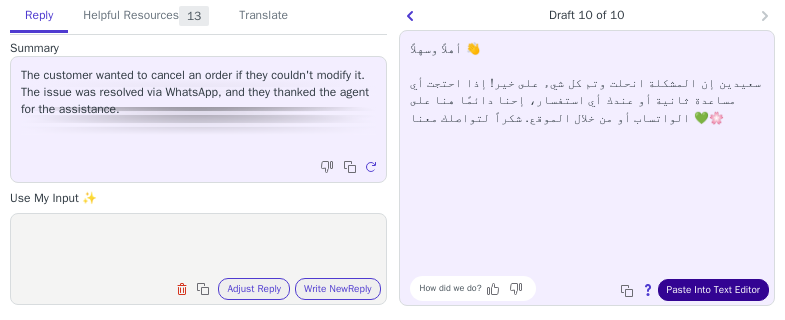 click on "Paste Into Text Editor" at bounding box center [713, 290] 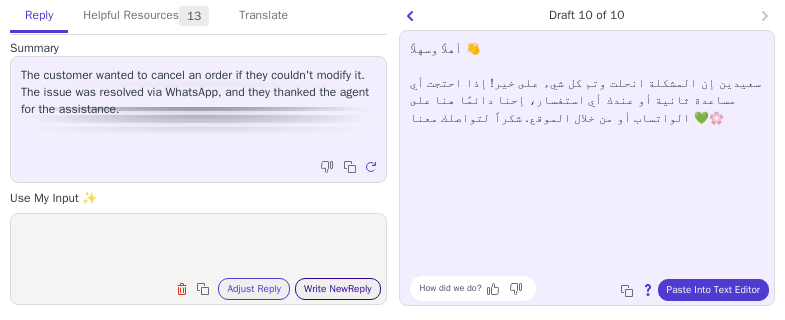 click on "Write New  Reply" at bounding box center [338, 289] 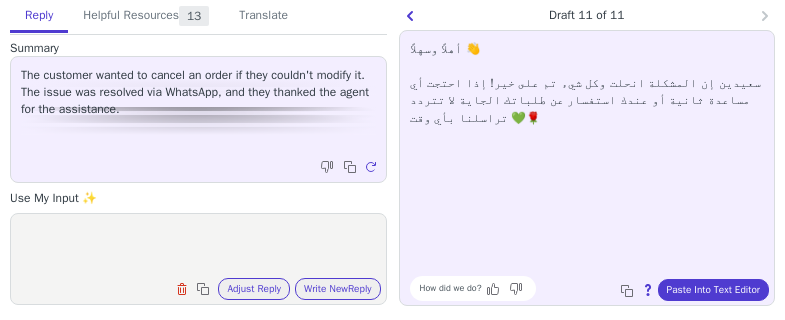 click at bounding box center (198, 246) 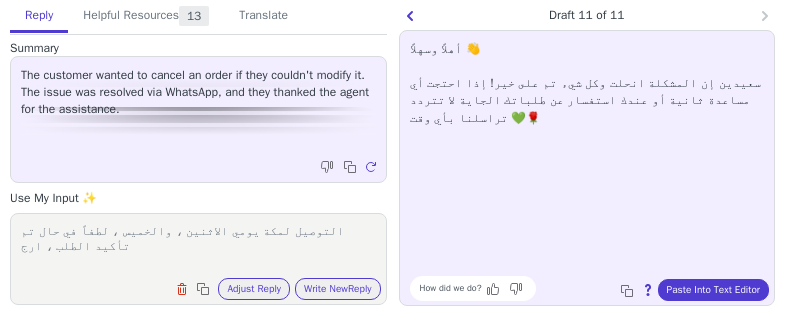 scroll, scrollTop: 1, scrollLeft: 0, axis: vertical 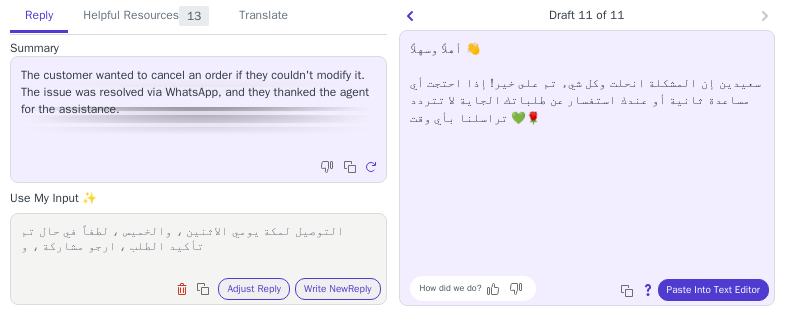 click on "Reply Helpful Resources  13   Translate Summary The customer wanted to cancel an order if they couldn't modify it. The issue was resolved via WhatsApp, and they thanked the agent for the assistance. Copy to clipboard Regenerate Use My Input ✨
التوصيل لمكة يومي الاثنين ، والخميس ، لطفاً في حال تم تأكيد الطلب ، ارجو مشاركة ، و Clear field Copy to clipboard Adjust Reply Use input to adjust reply draft Write New  Reply Knowledge Base Articles   5 Regenerate Tickets   5 Regenerate Macros   3 Regenerate From Detected Language Czech English (United States) Danish Dutch French French (Canada) German Italian Japanese Korean Norwegian Polish Portuguese Portuguese (Brazil) Slovak Spanish Swedish Arabic (Saudi Arabia) - العربية (المملكة العربية السعودية) To Czech English (United States) Danish Dutch French French (Canada) German Italian Japanese Korean Norwegian Polish Portuguese Portuguese (Brazil) Slovak Spanish Swedish" at bounding box center [198, 153] 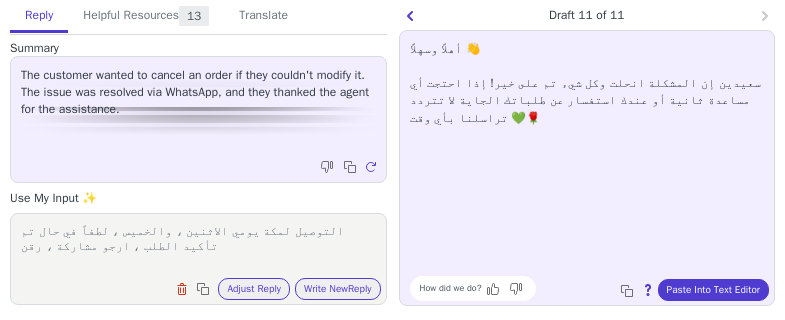 click on "التوصيل لمكة يومي الاثنين ، والخميس ، لطفاً في حال تم تأكيد الطلب ، ارجو مشاركة ، رقن" at bounding box center (198, 246) 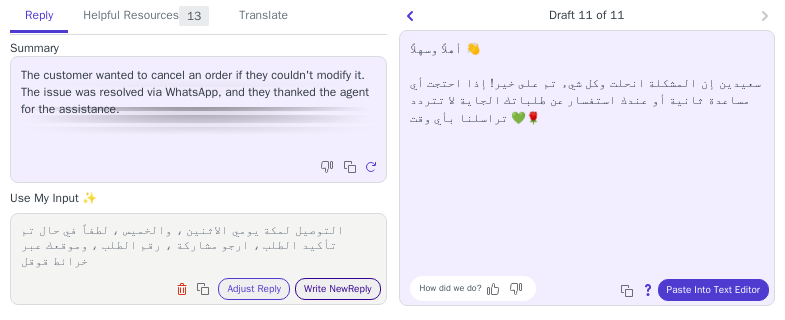 click on "Write New  Reply" at bounding box center (338, 289) 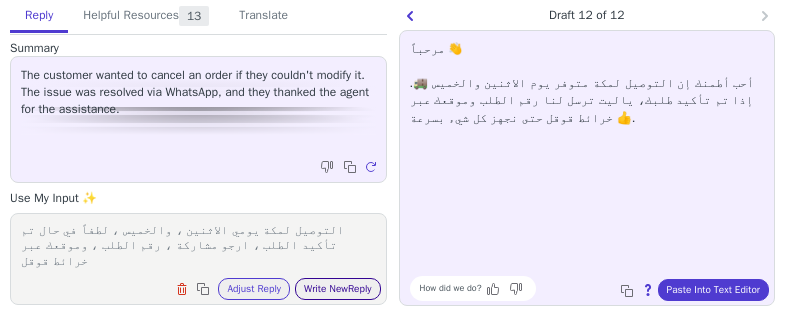 click on "Write New  Reply" at bounding box center (338, 289) 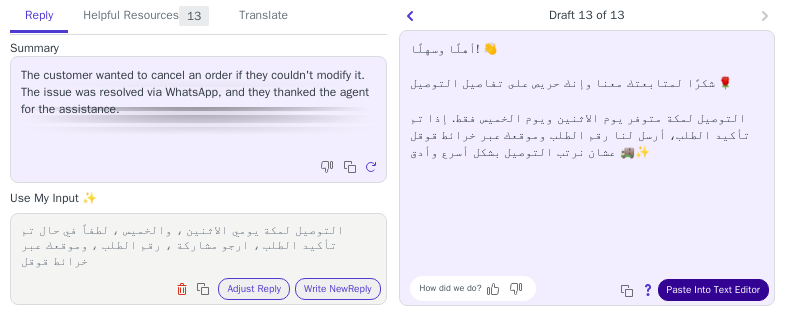 click on "Paste Into Text Editor" at bounding box center [713, 290] 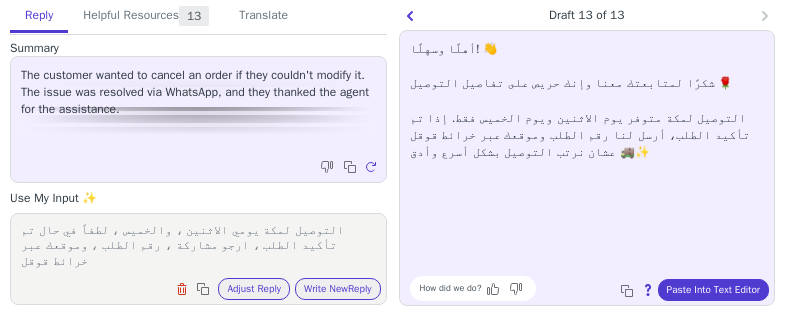 click on "التوصيل لمكة يومي الاثنين ، والخميس ، لطفاً في حال تم تأكيد الطلب ، ارجو مشاركة ، رقم الطلب ، وموقعك عبر خرائط قوقل" at bounding box center [198, 246] 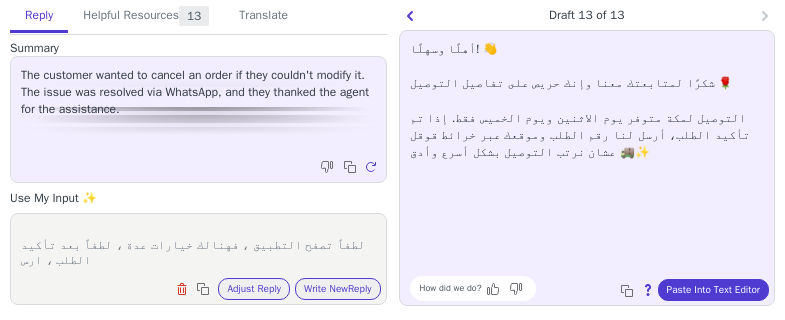 scroll, scrollTop: 32, scrollLeft: 0, axis: vertical 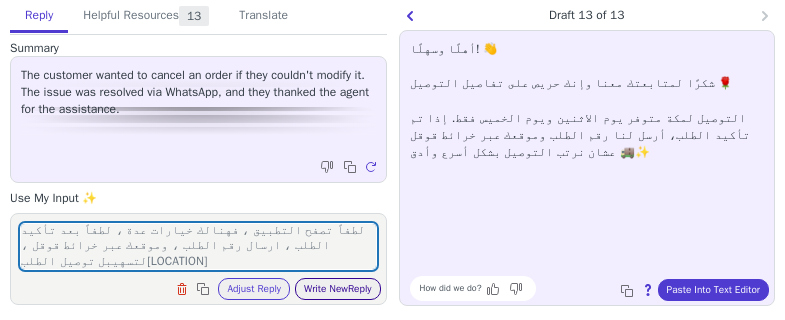 click on "Write New  Reply" at bounding box center (338, 289) 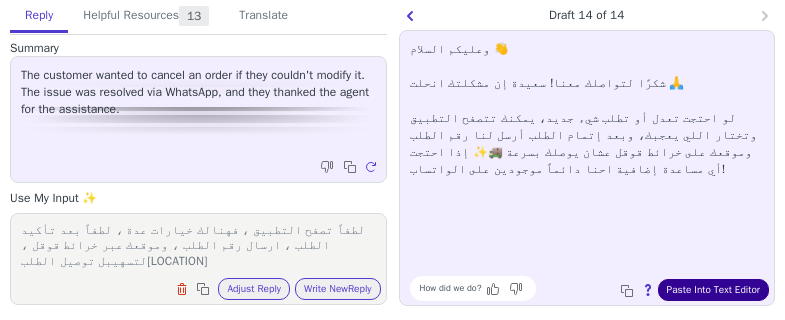 click on "Paste Into Text Editor" at bounding box center [713, 290] 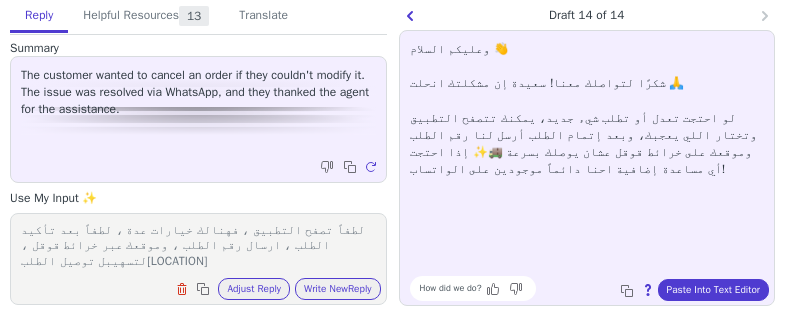 click on "Clear field Copy to clipboard Adjust Reply Use input to adjust reply draft Write New  Reply" at bounding box center (208, 287) 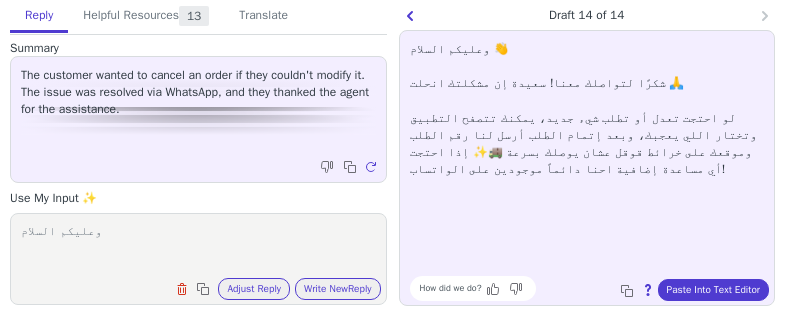 scroll, scrollTop: 17, scrollLeft: 0, axis: vertical 